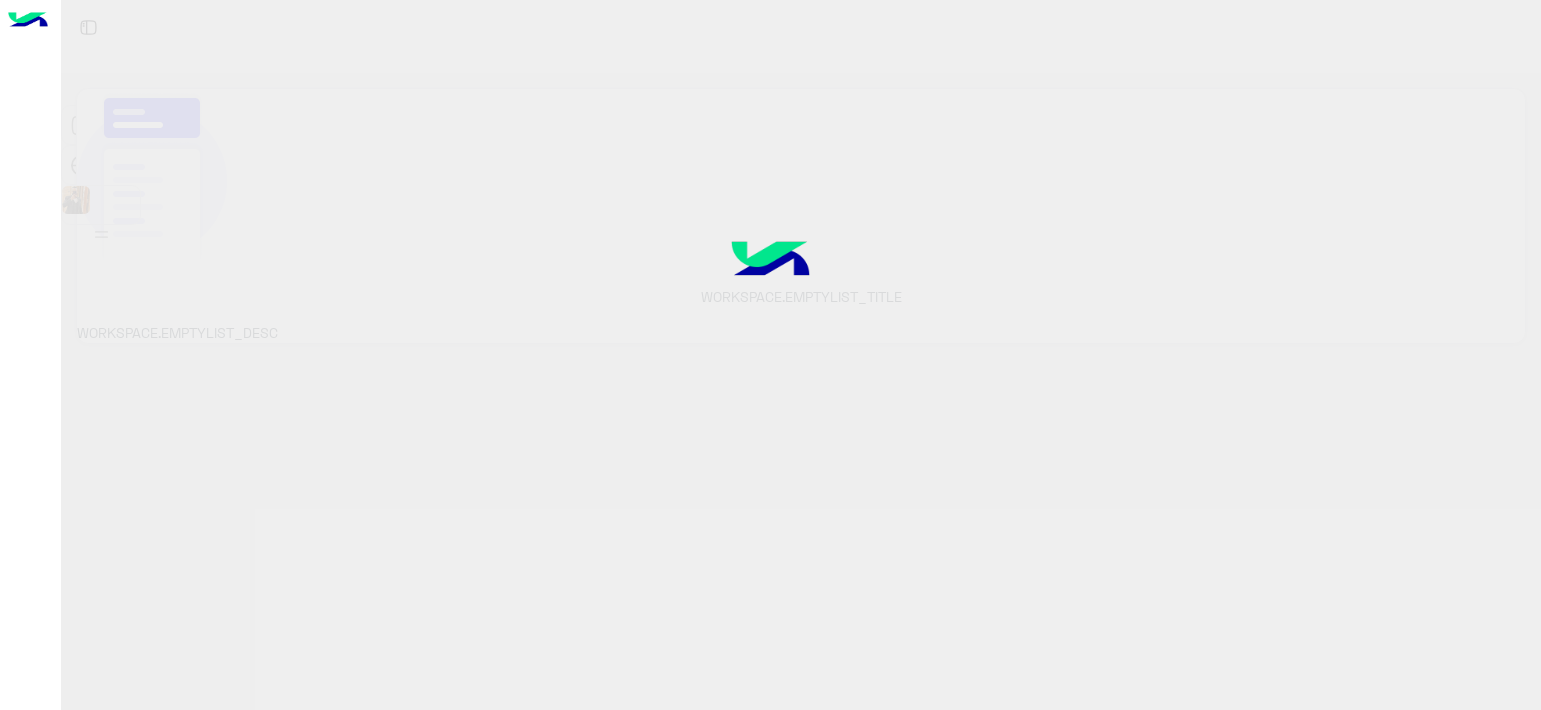 scroll, scrollTop: 0, scrollLeft: 0, axis: both 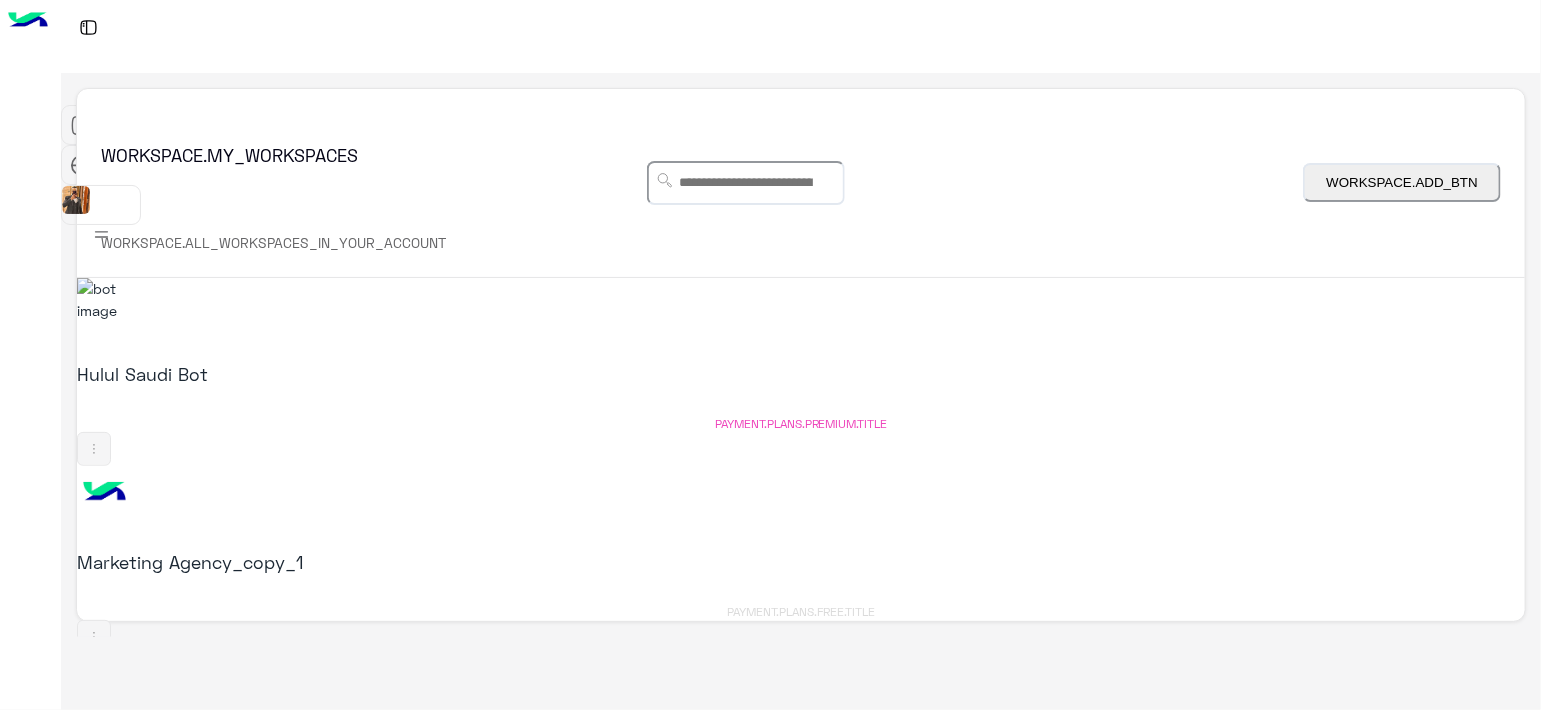 click on "Marketing Agency_copy_1" at bounding box center [337, 562] 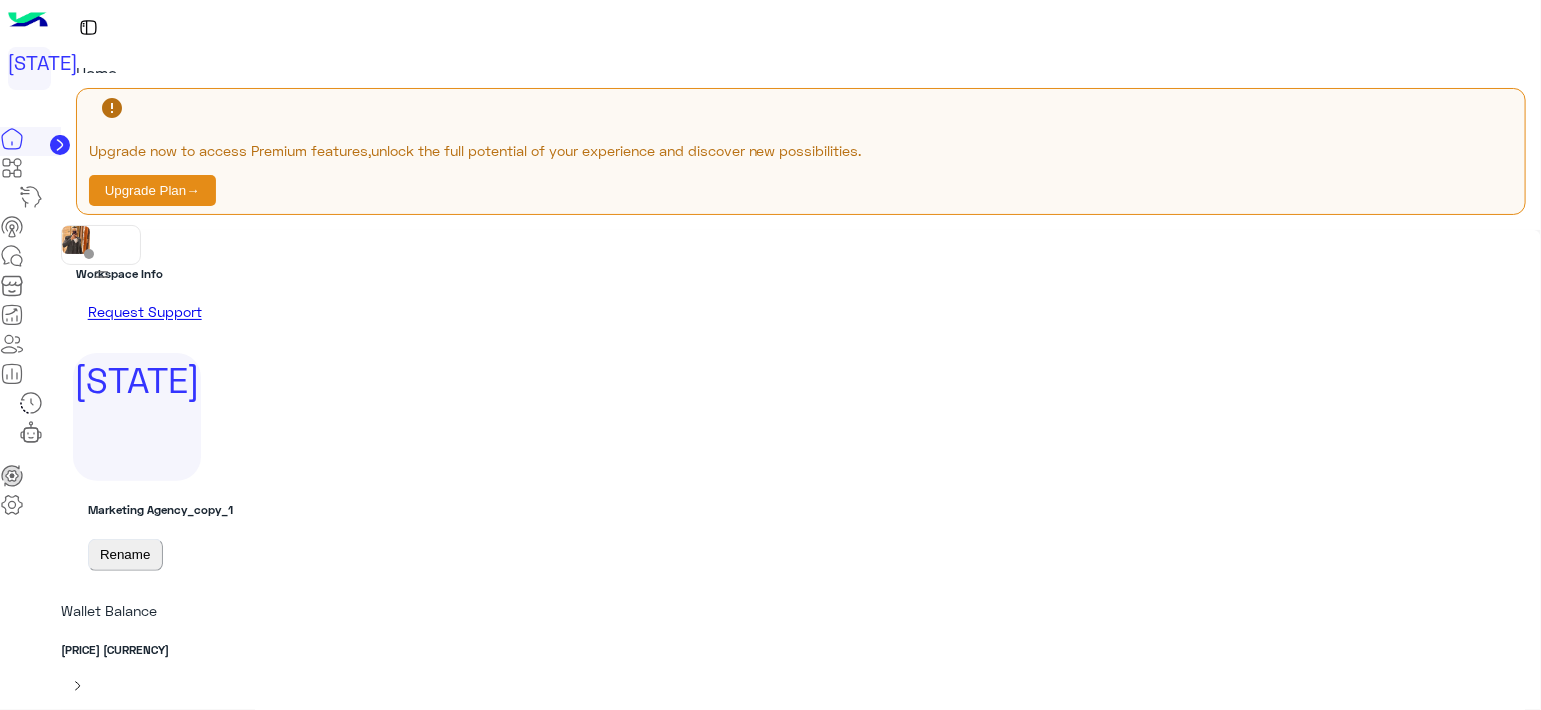 click on "Cancel" at bounding box center (731, 1345) 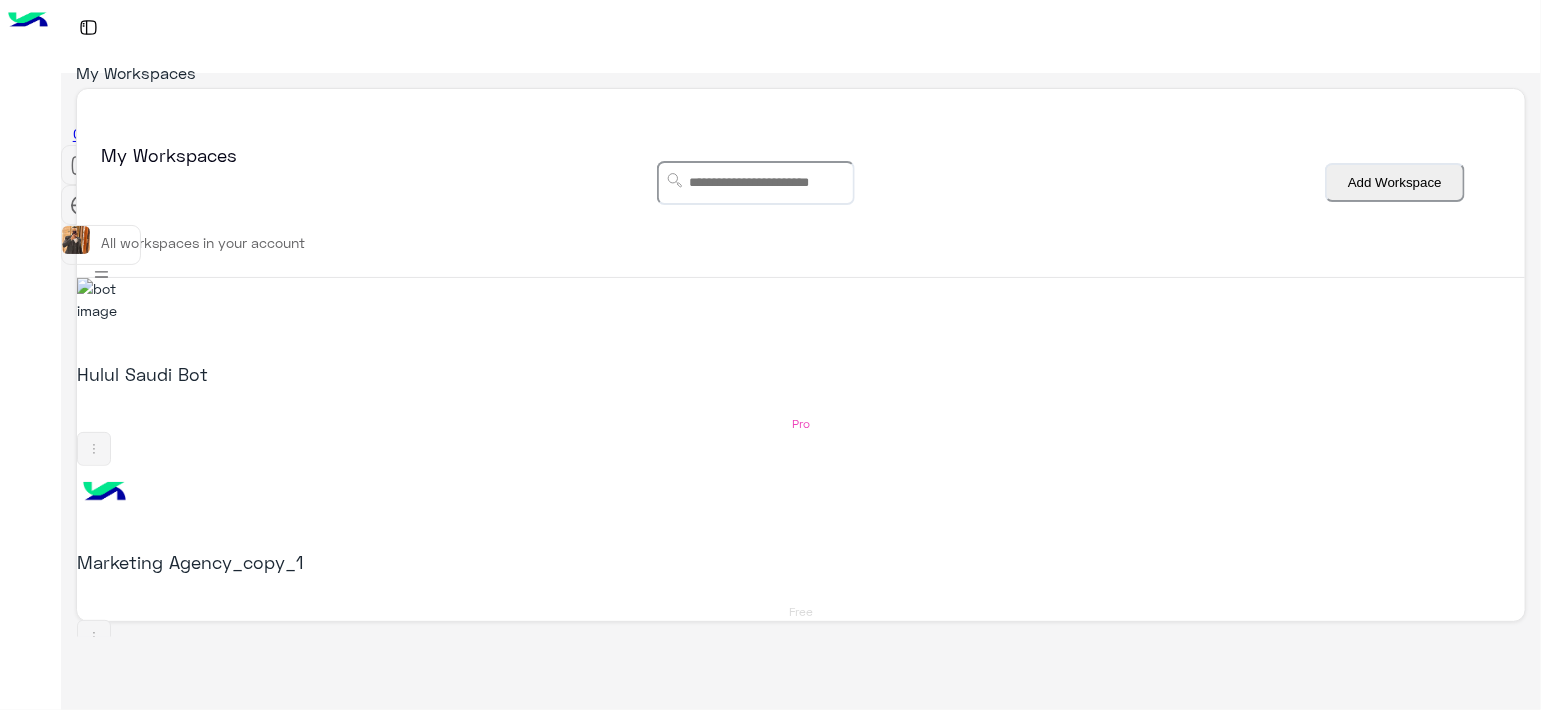 click on "Hulul Saudi Bot" at bounding box center [337, 374] 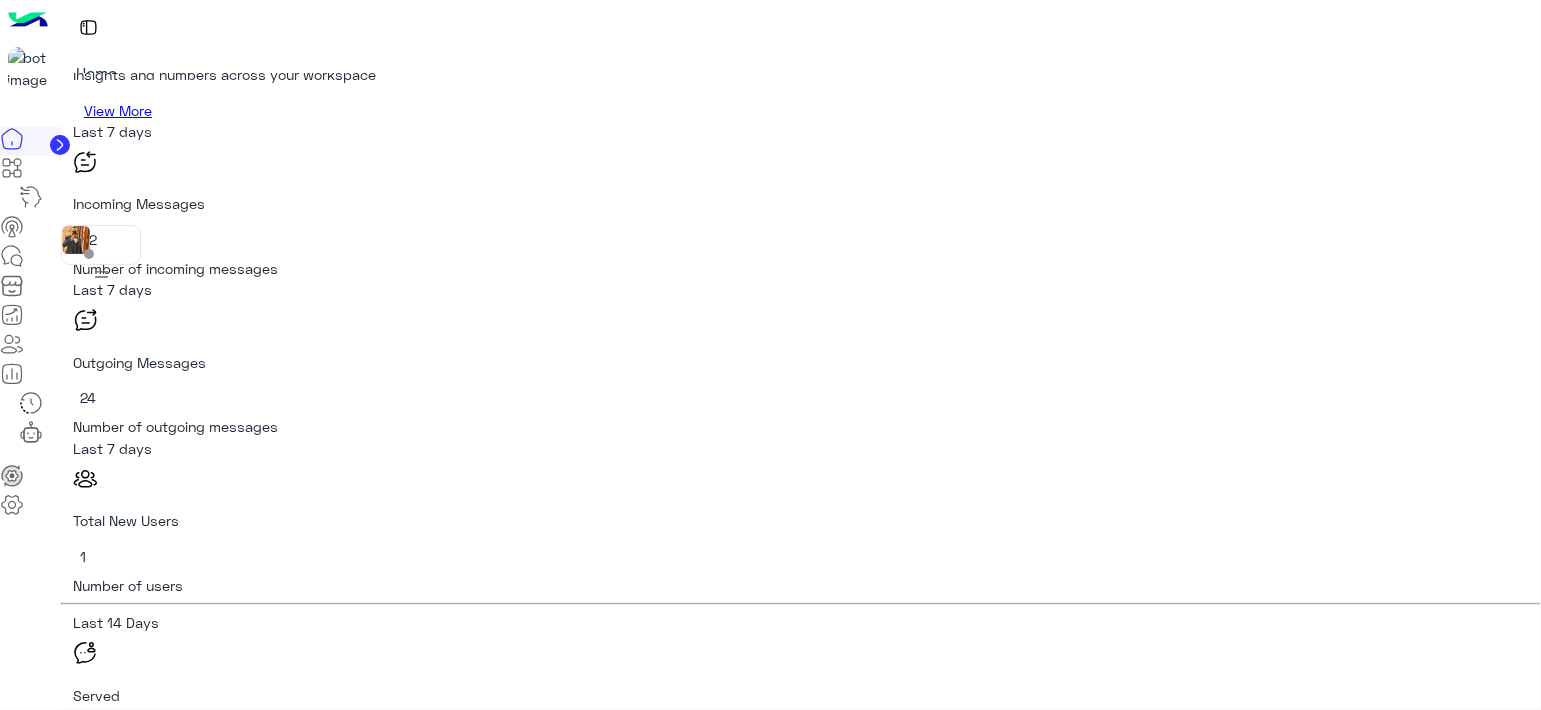 scroll, scrollTop: 1257, scrollLeft: 0, axis: vertical 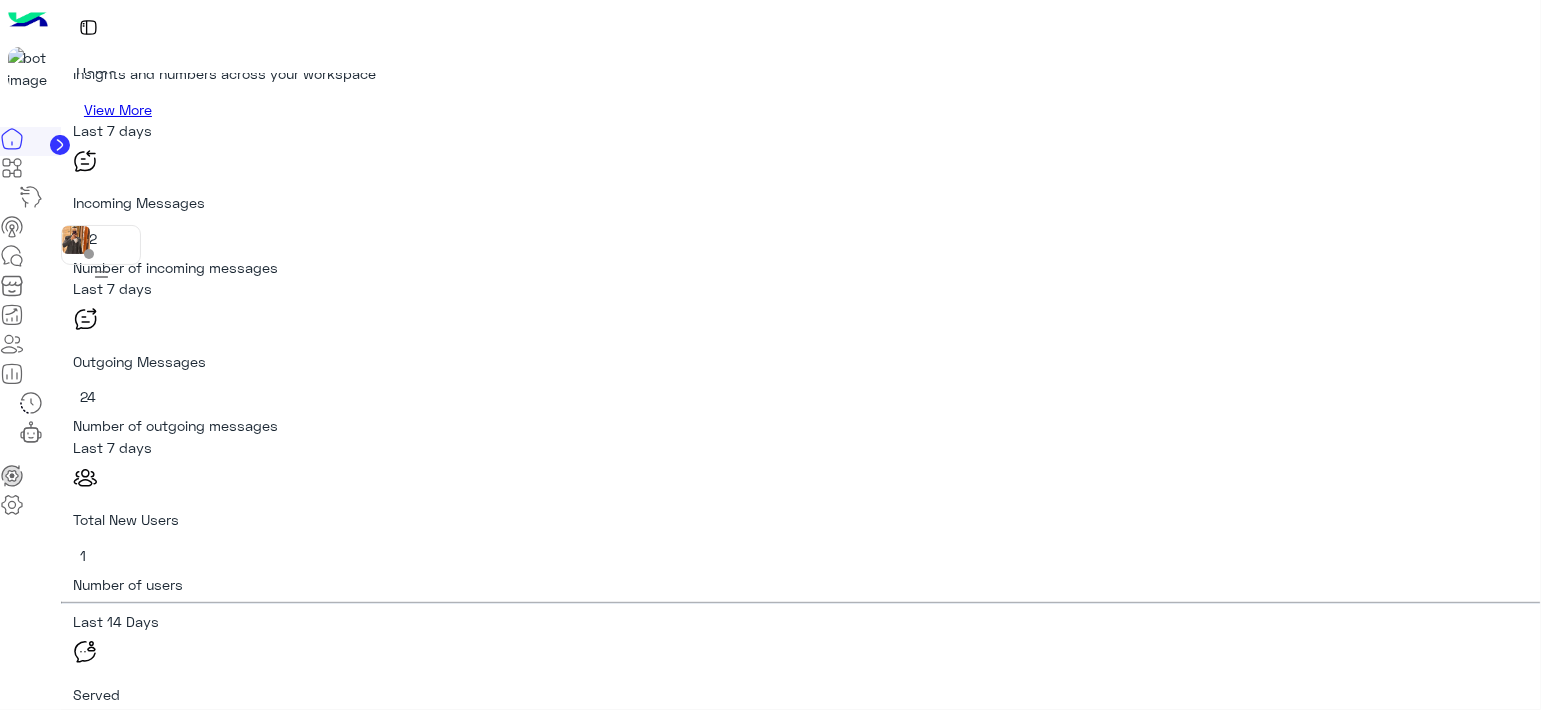 click at bounding box center (12, 505) 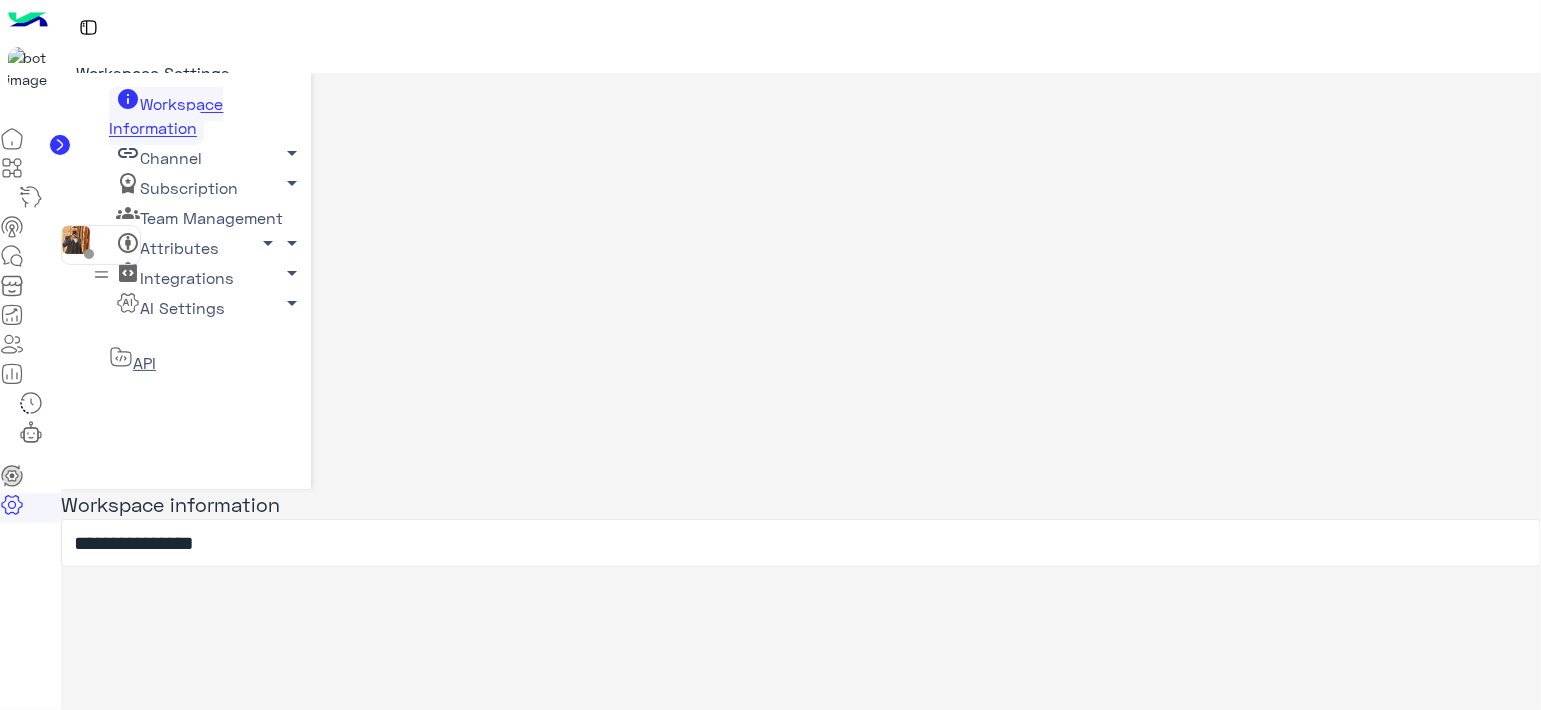 click at bounding box center [12, 374] 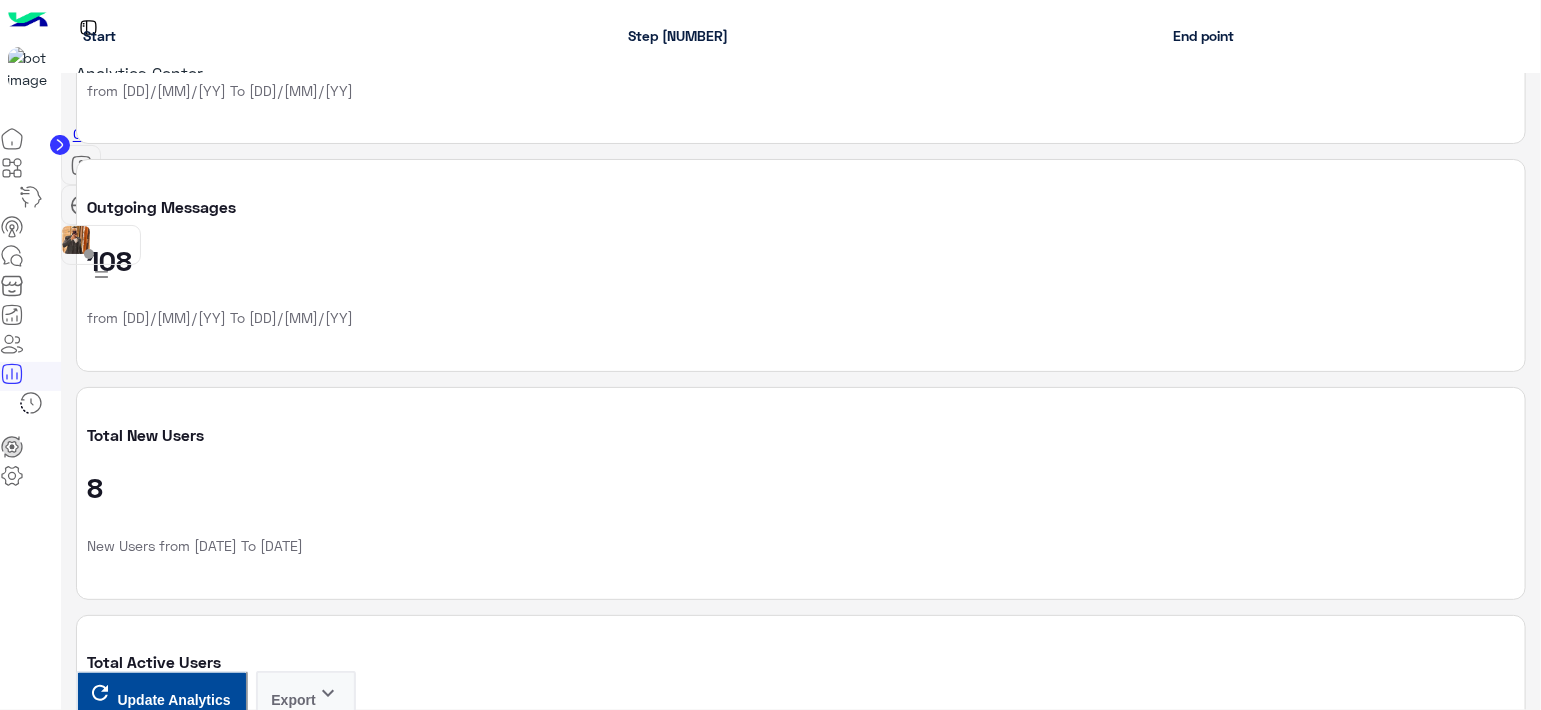 scroll, scrollTop: 2477, scrollLeft: 0, axis: vertical 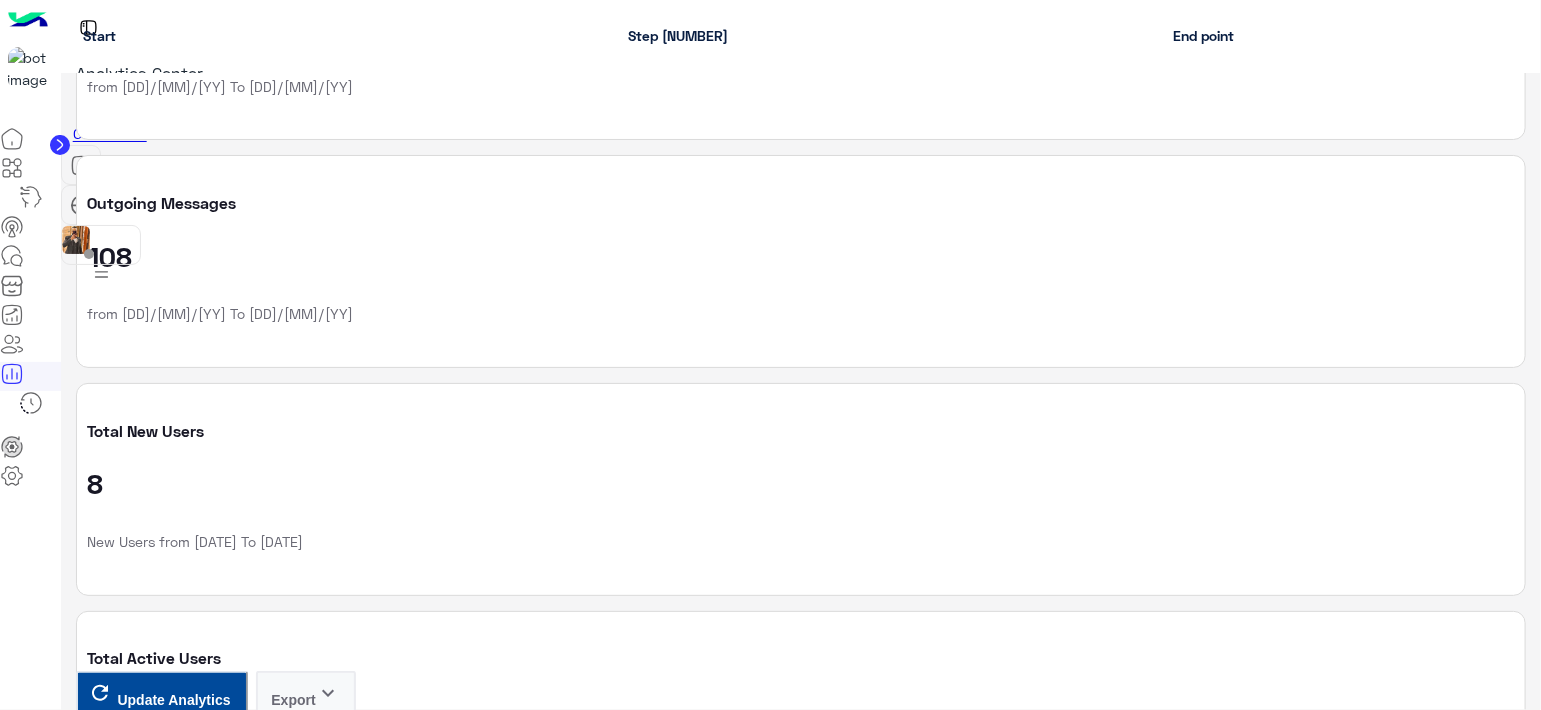 click on "View Details" at bounding box center (139, 3775) 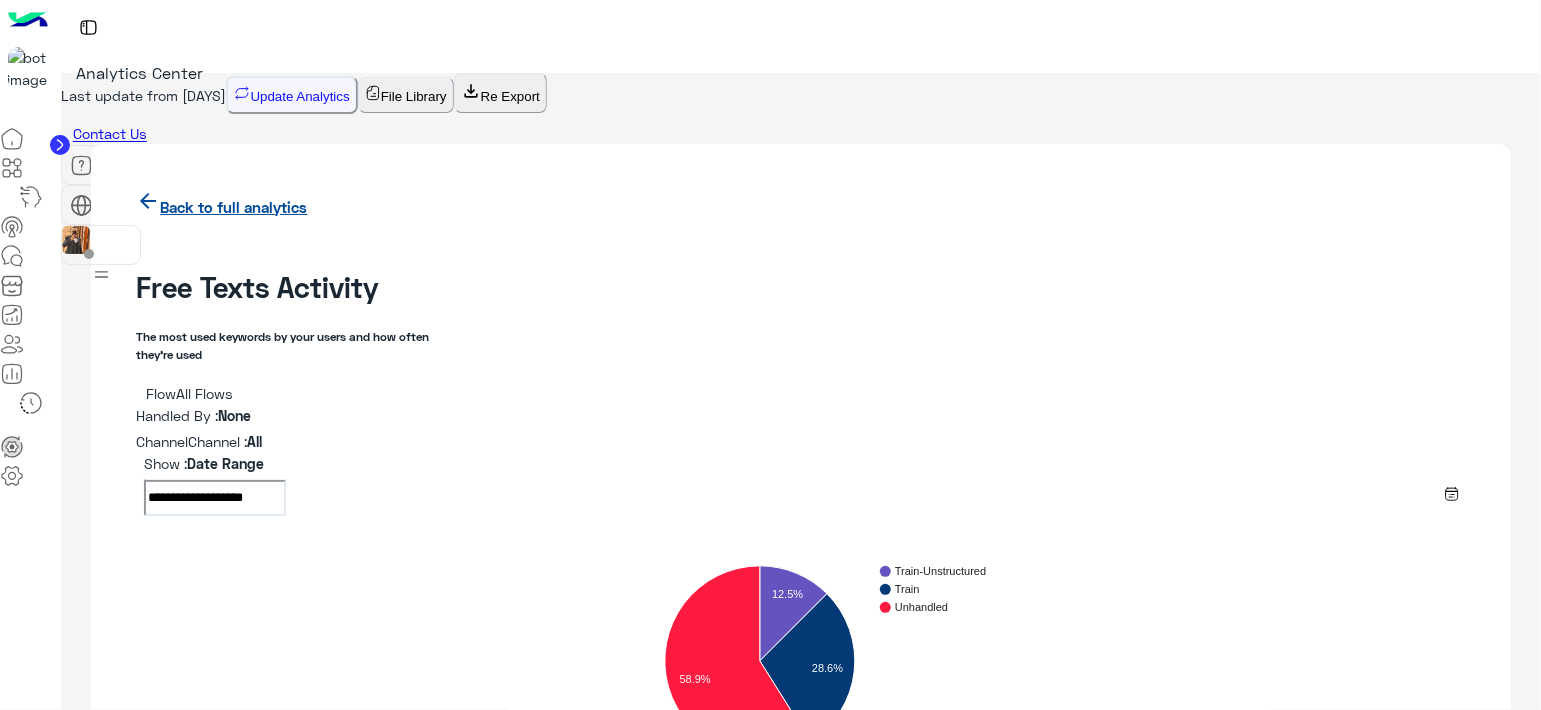 click on "**********" at bounding box center (801, 707) 